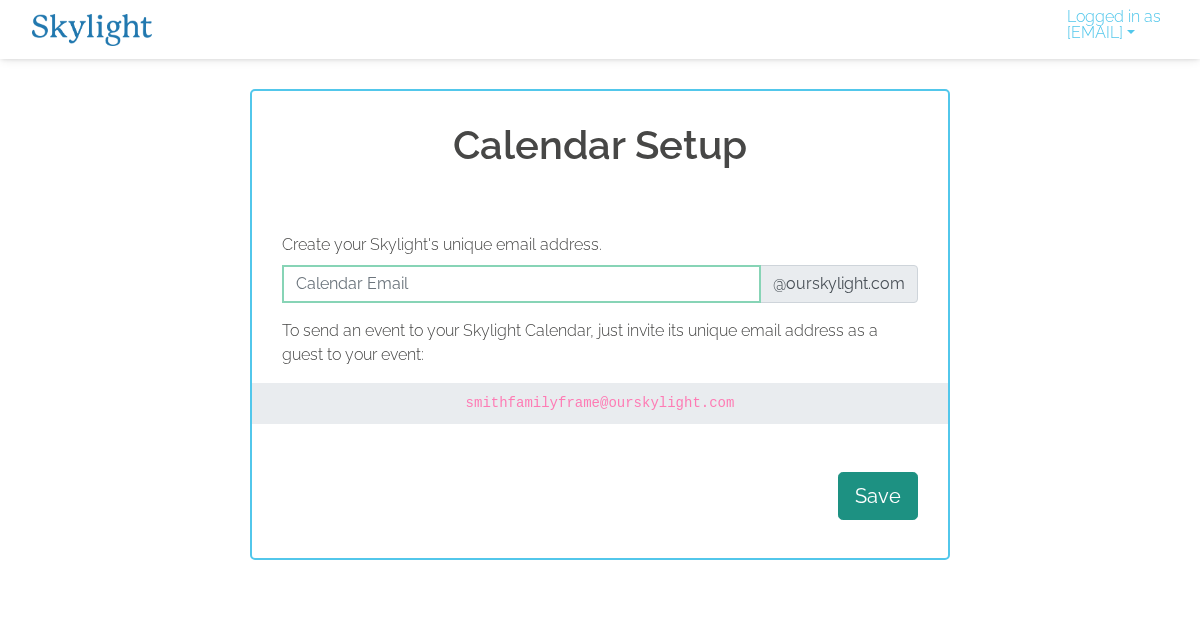 scroll, scrollTop: 0, scrollLeft: 0, axis: both 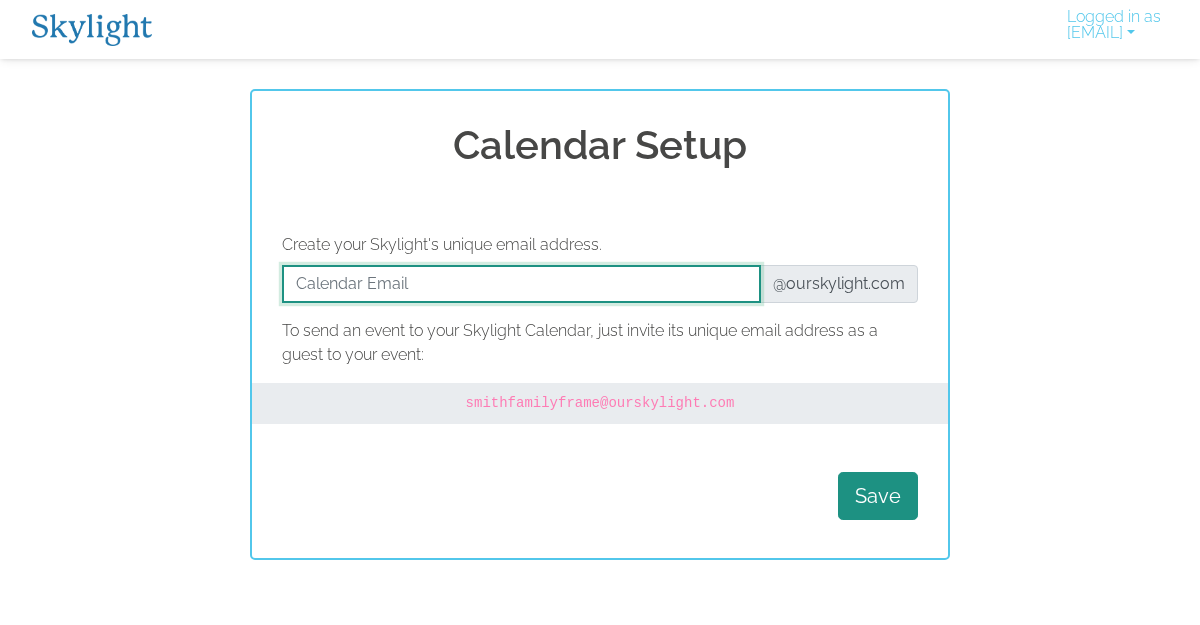 click at bounding box center [521, 284] 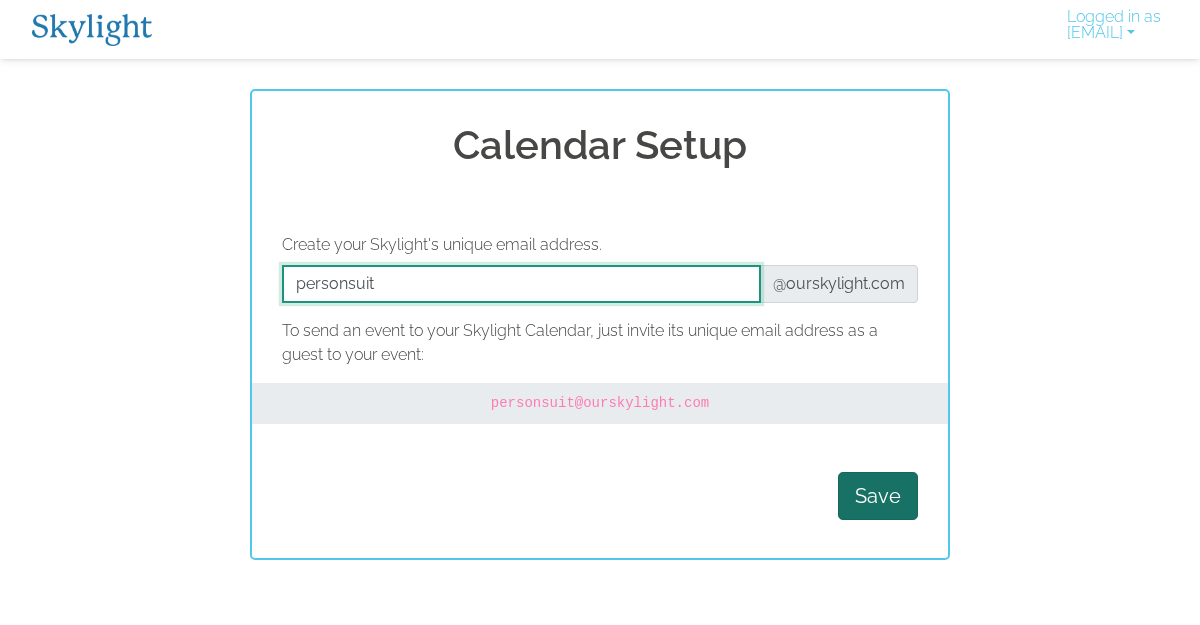 type on "personsuit" 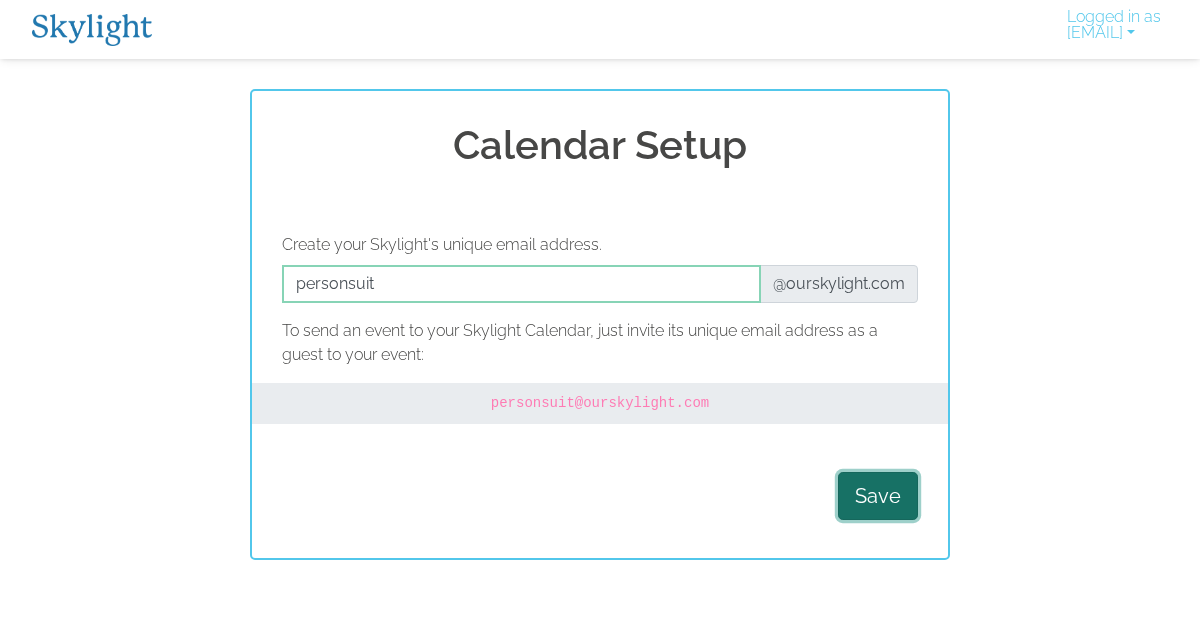 click on "Save" at bounding box center (878, 496) 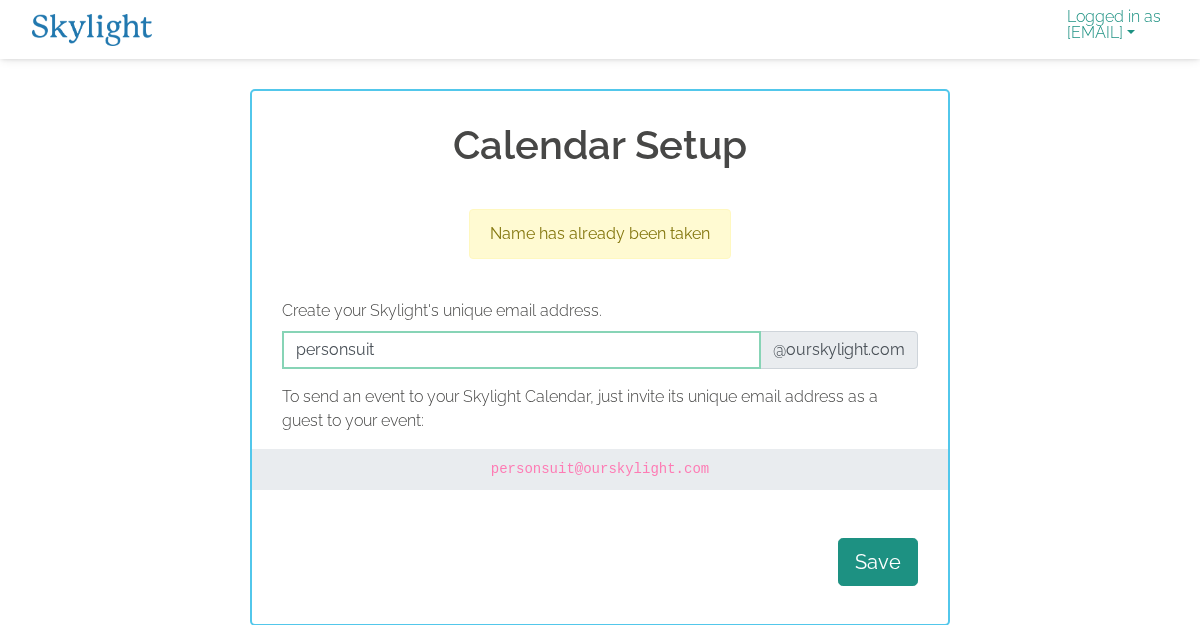 click on "Logged in as [EMAIL]" at bounding box center (1114, 29) 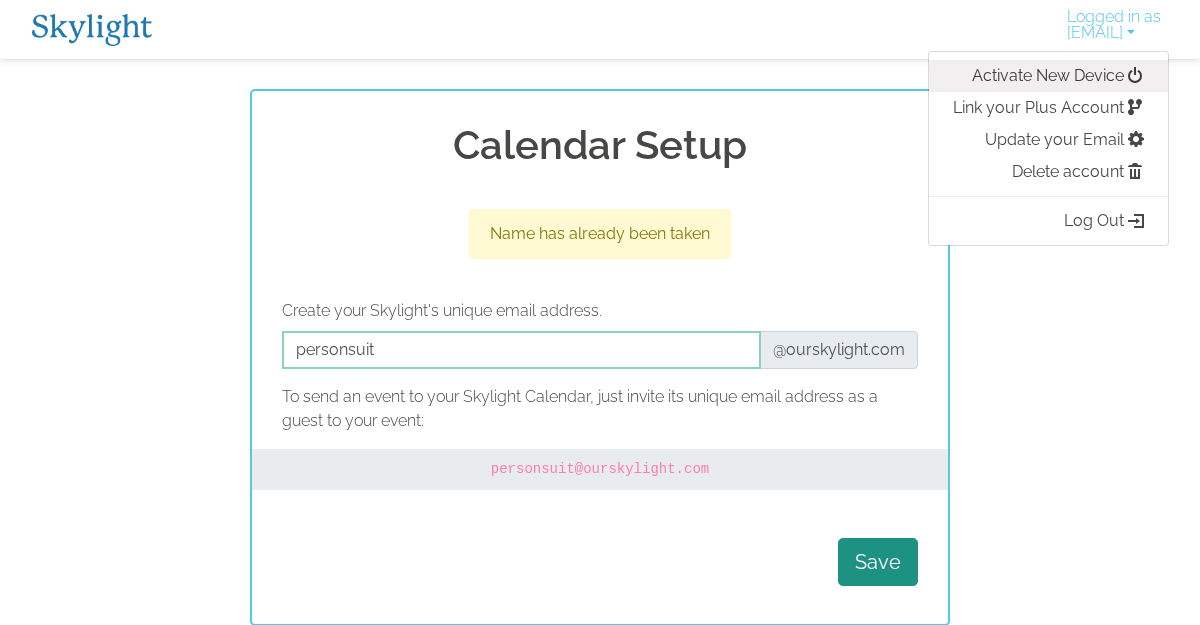 click on "Activate New Device" at bounding box center [1048, 76] 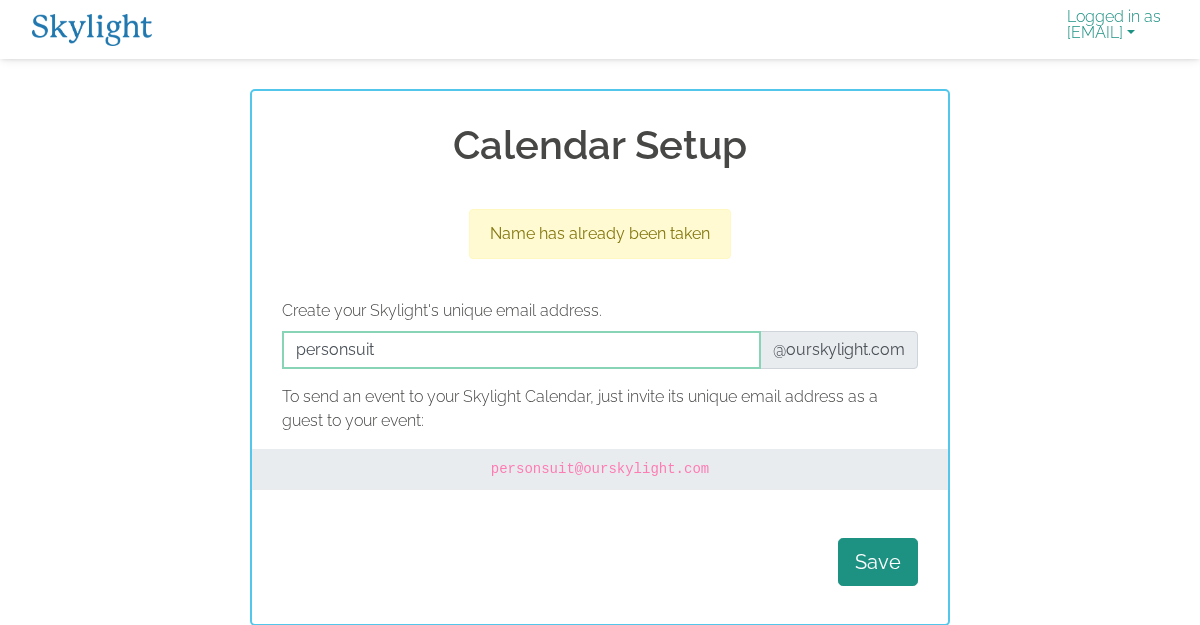click on "Logged in as [EMAIL]" at bounding box center (1114, 29) 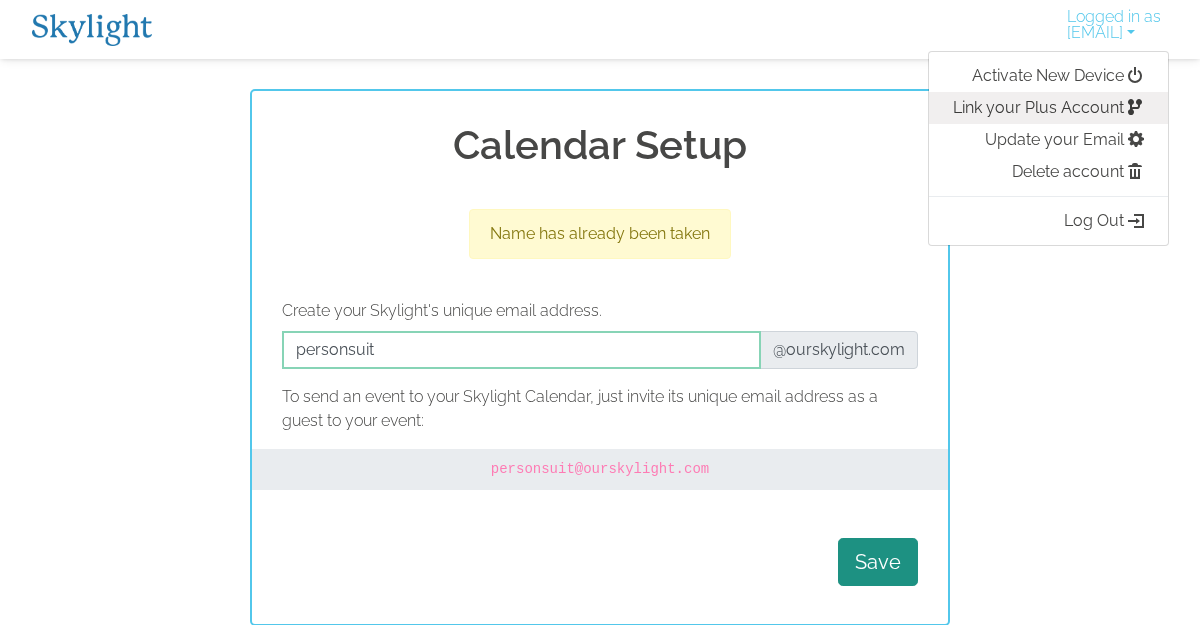 click on "Link your Plus Account" at bounding box center [1048, 108] 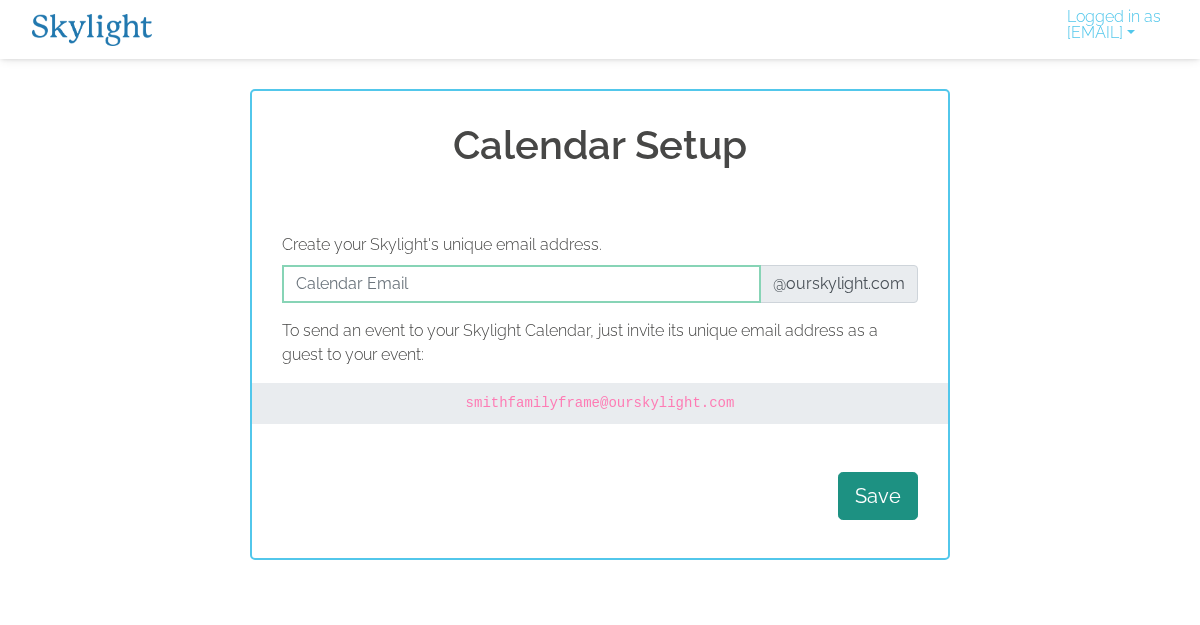 scroll, scrollTop: 0, scrollLeft: 0, axis: both 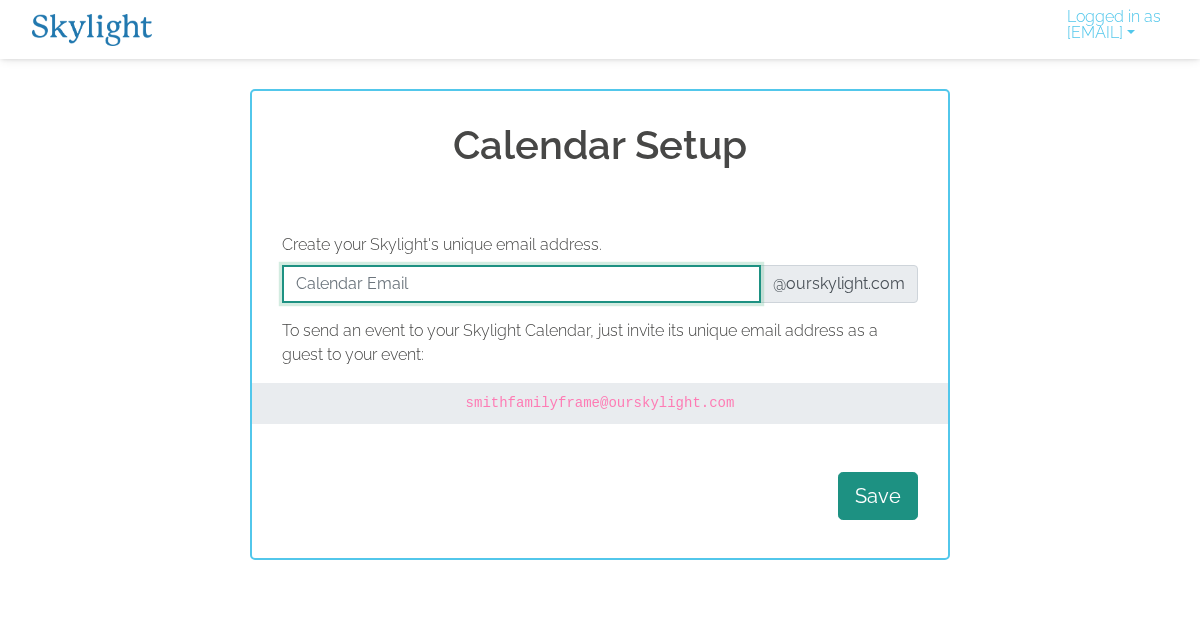 click at bounding box center [521, 284] 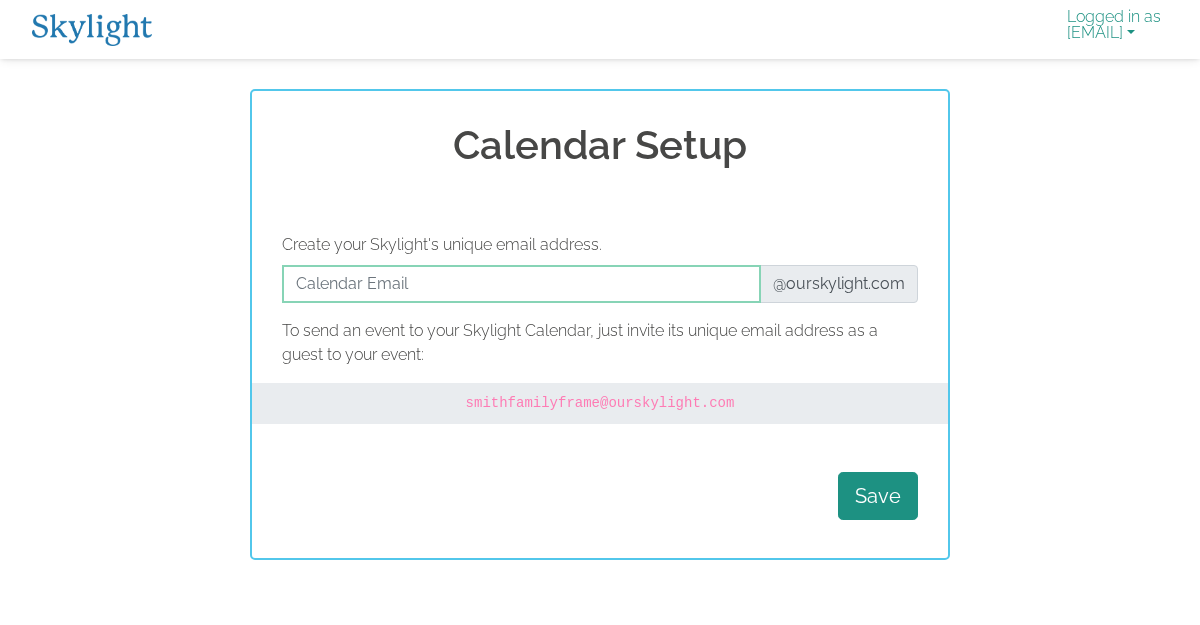 click on "Logged in as [EMAIL]" at bounding box center [1114, 29] 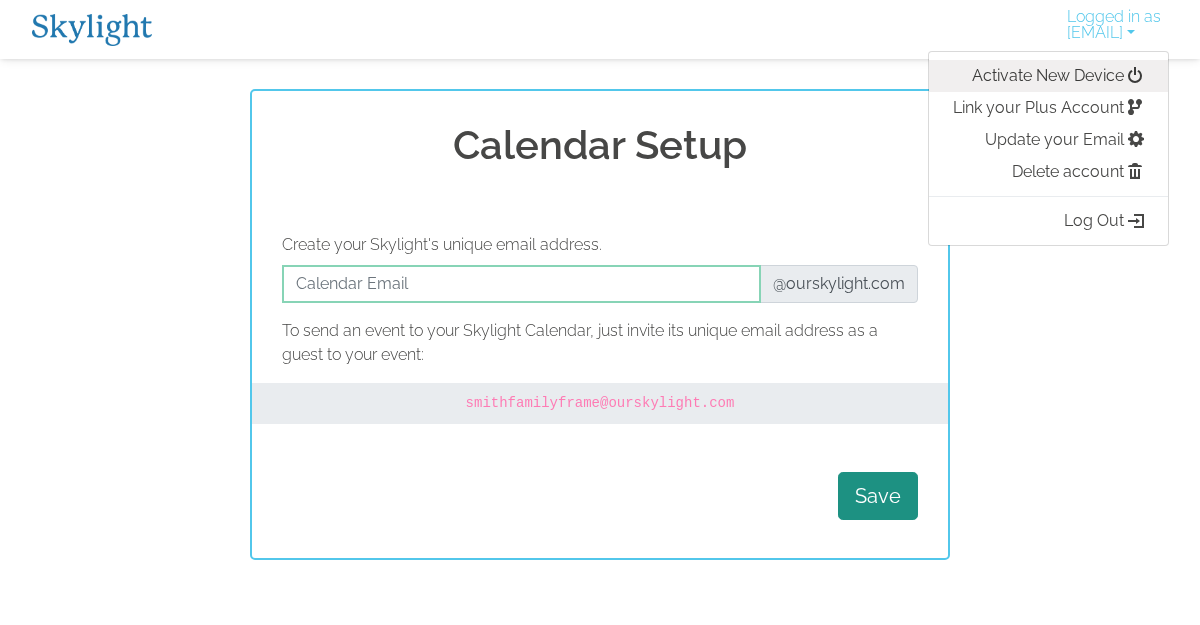 click on "Activate New Device" at bounding box center (1048, 76) 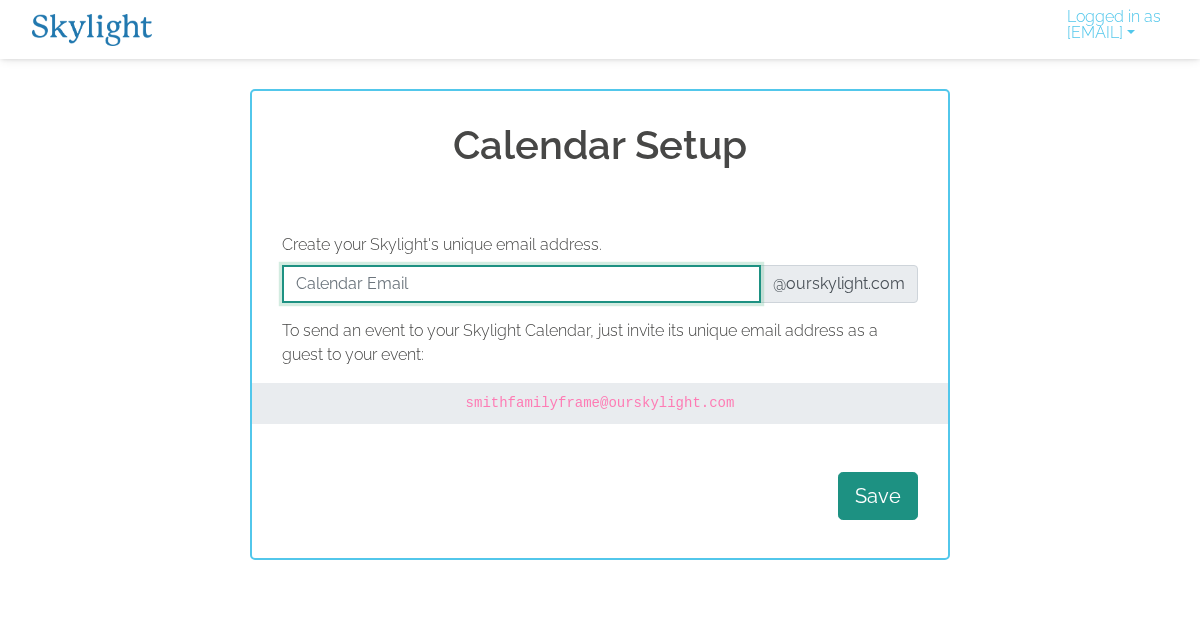 click at bounding box center [521, 284] 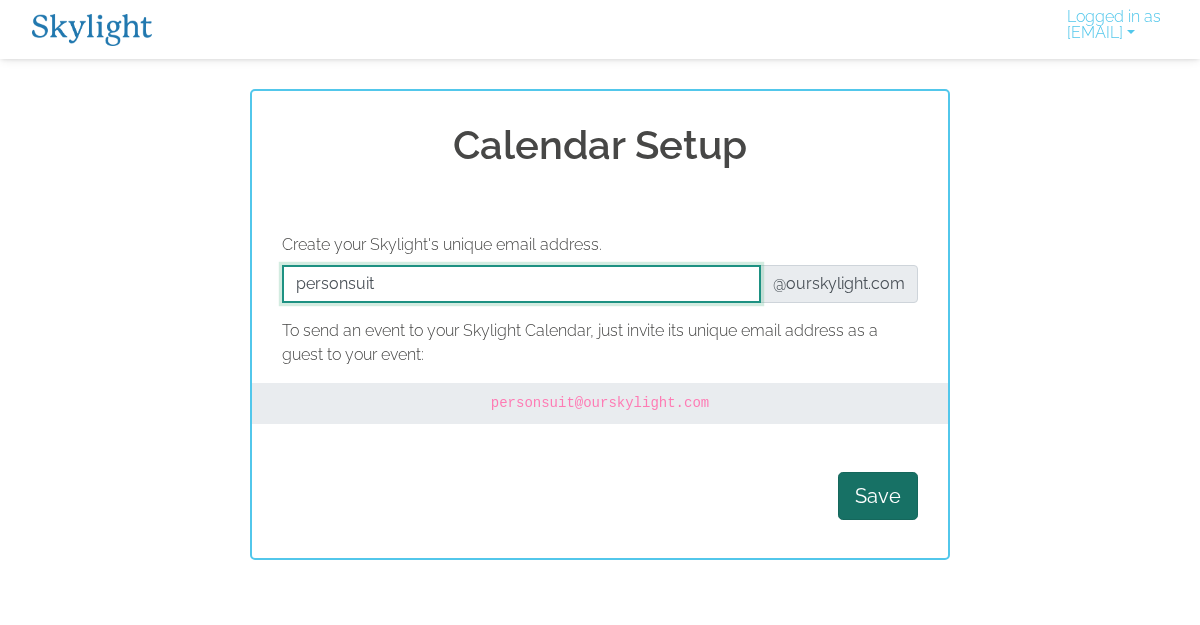 type on "personsuit" 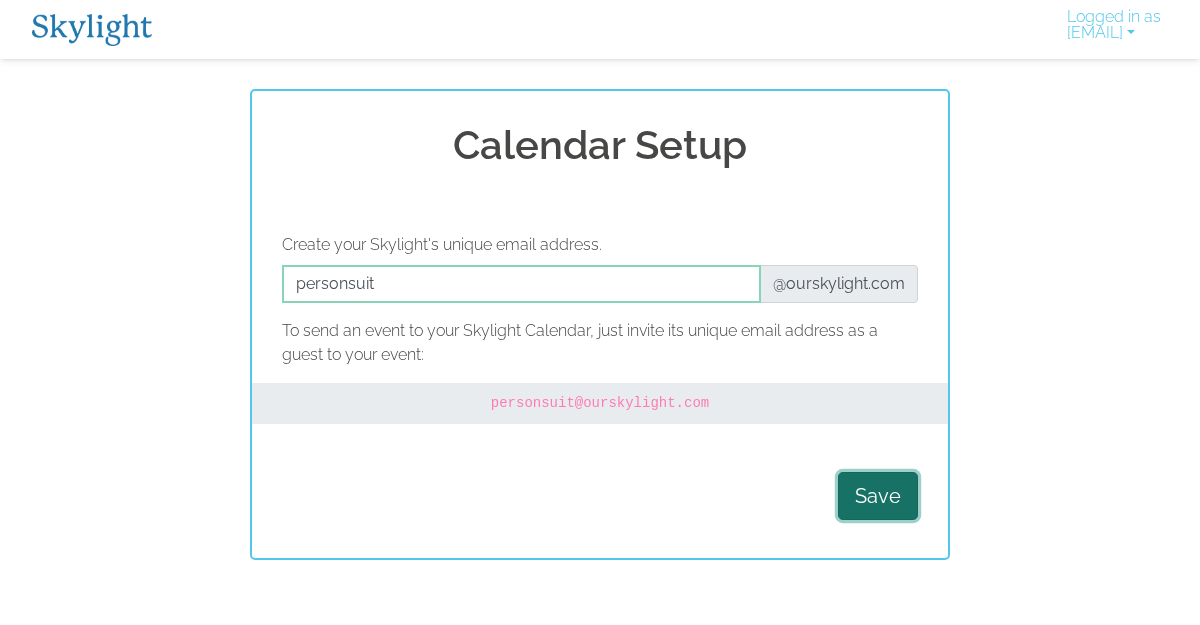 click on "Save" at bounding box center (878, 496) 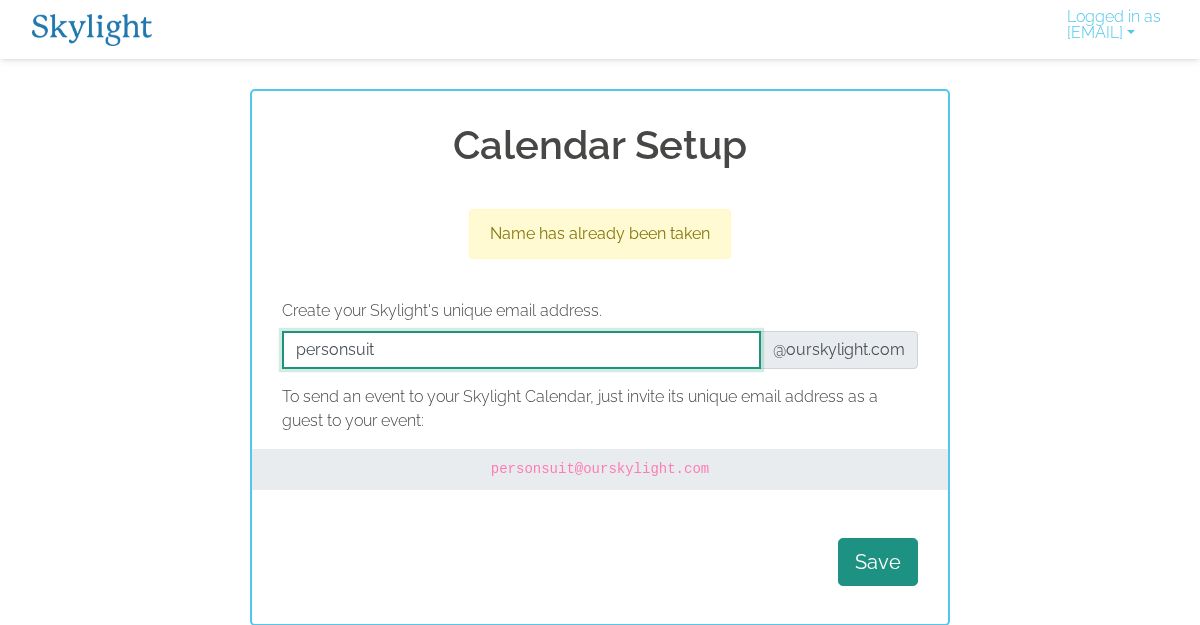 click at bounding box center [521, 350] 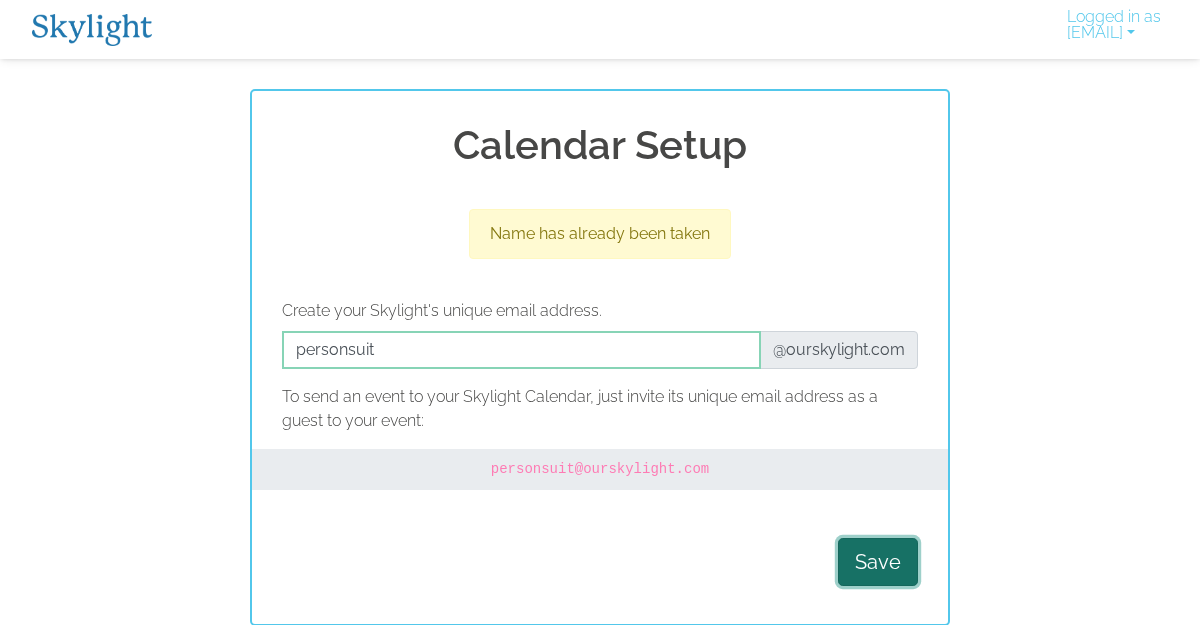 click on "Save" at bounding box center (878, 562) 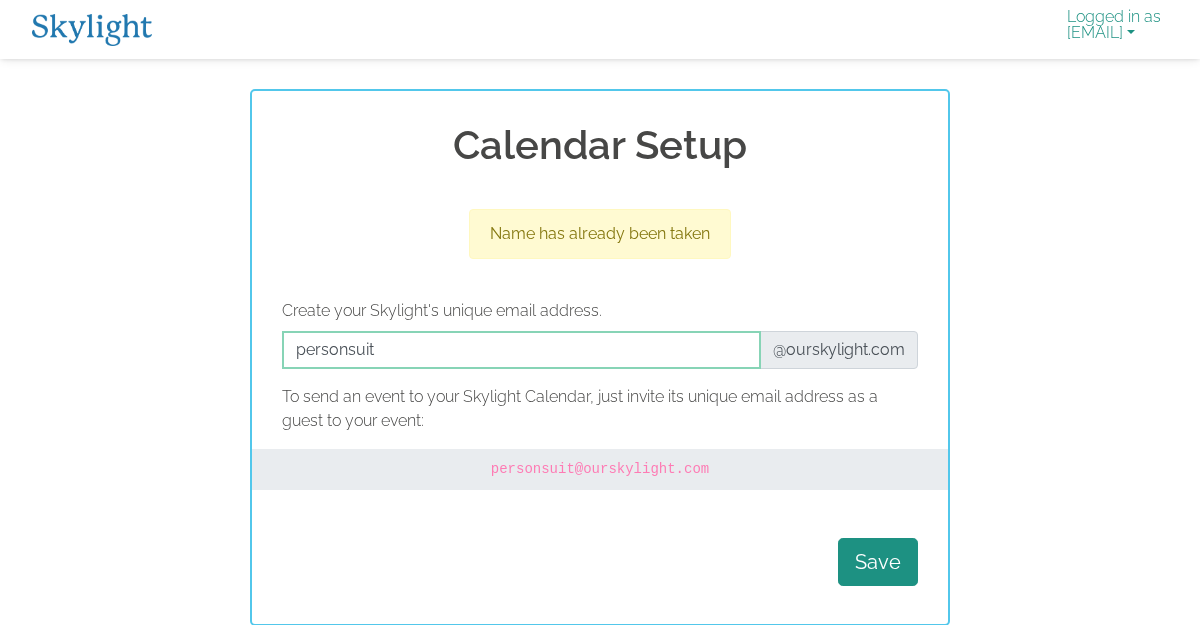 click on "Logged in as [EMAIL]" at bounding box center (1114, 29) 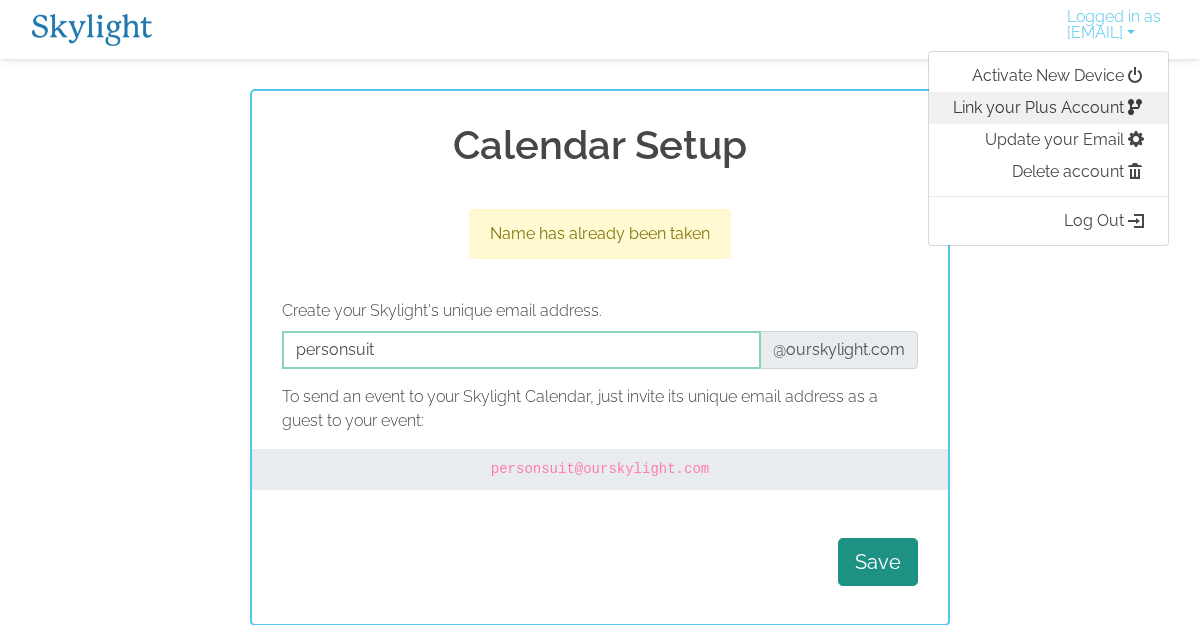 click on "Link your Plus Account" at bounding box center (1048, 108) 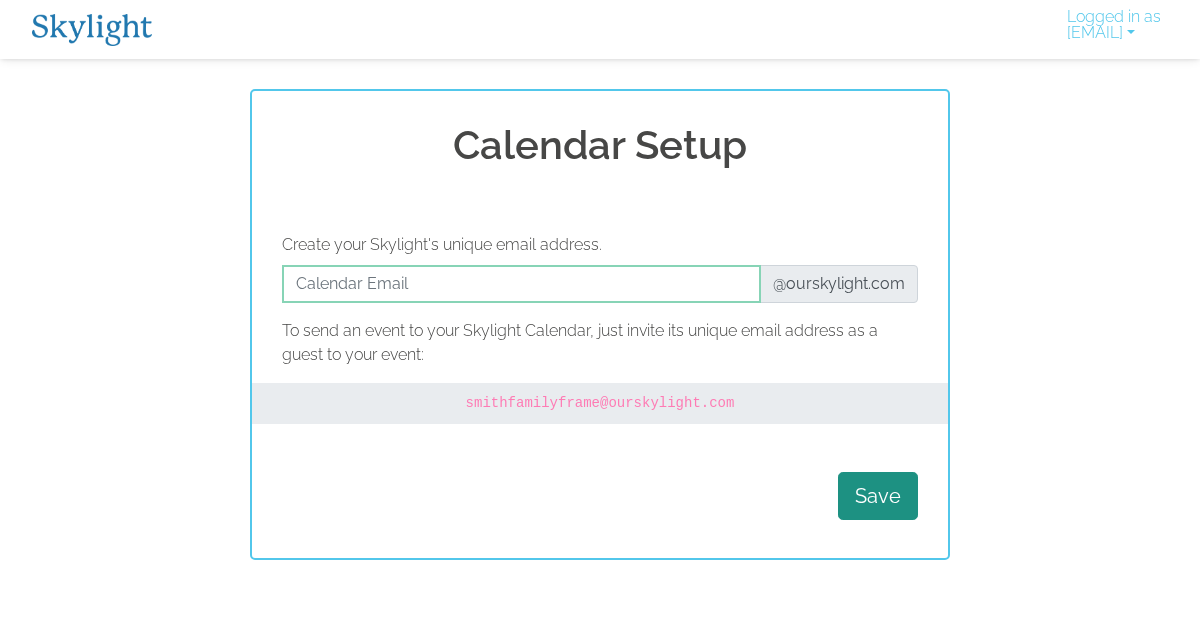 scroll, scrollTop: 0, scrollLeft: 0, axis: both 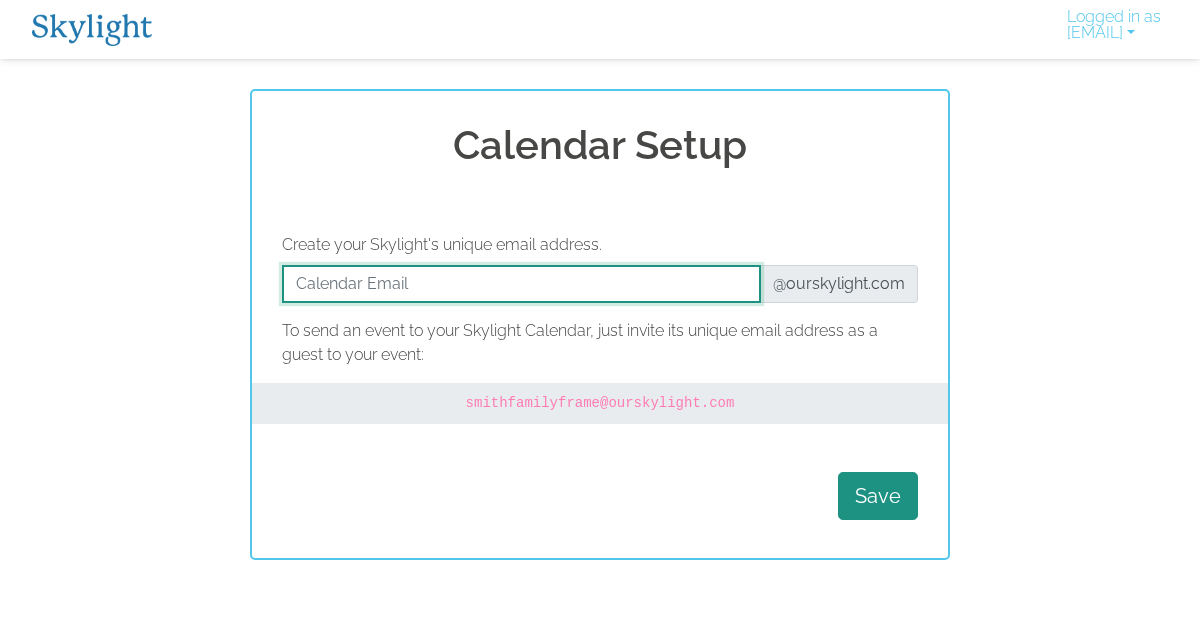 click at bounding box center [521, 284] 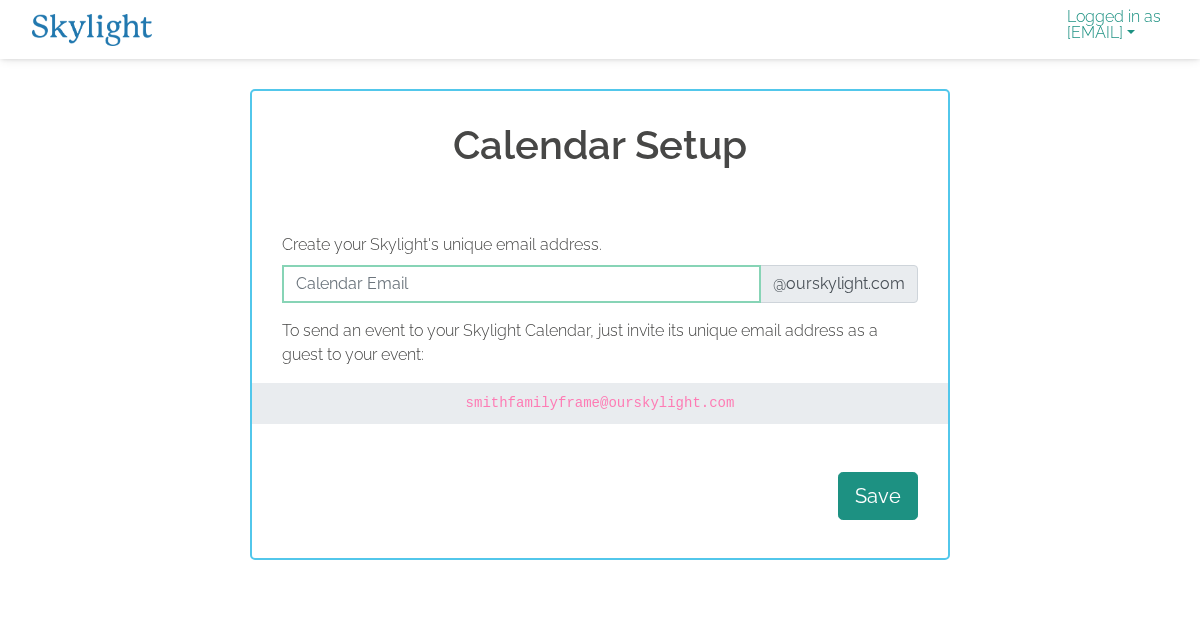 click on "Logged in as [EMAIL]" at bounding box center (1114, 29) 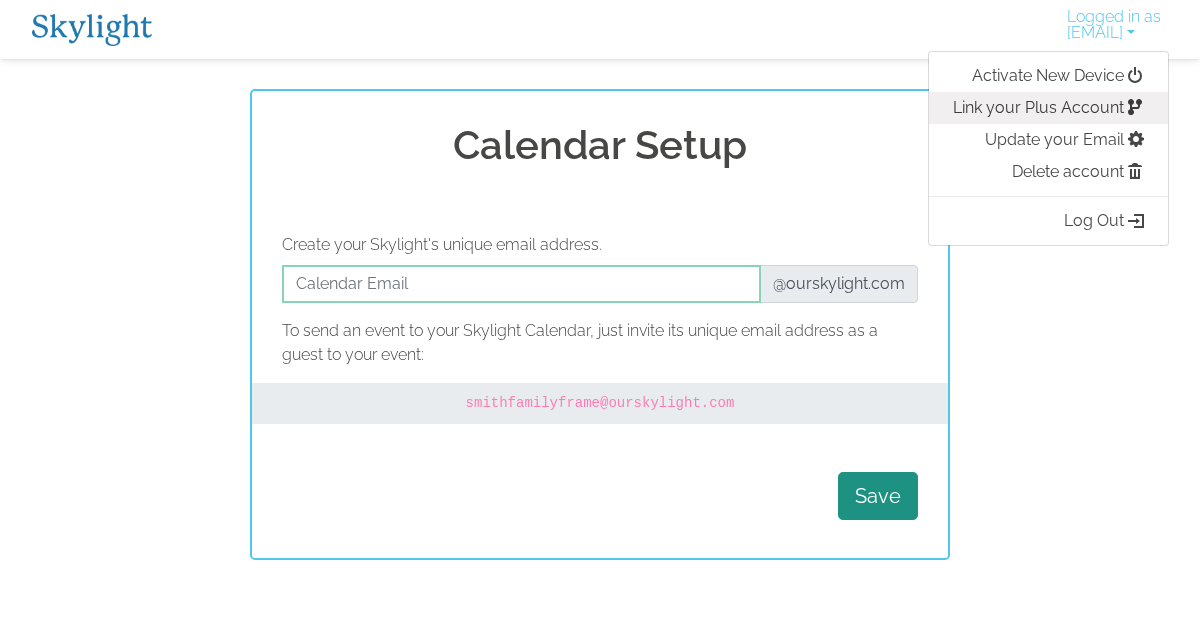 click on "Link your Plus Account" at bounding box center (1048, 108) 